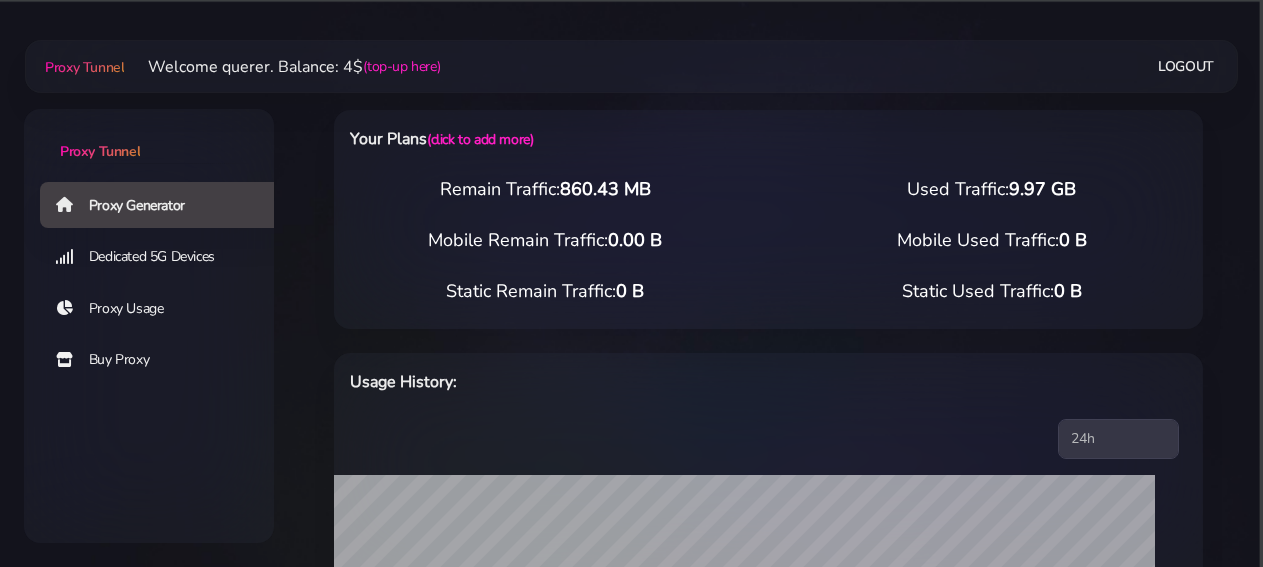 select on "AU" 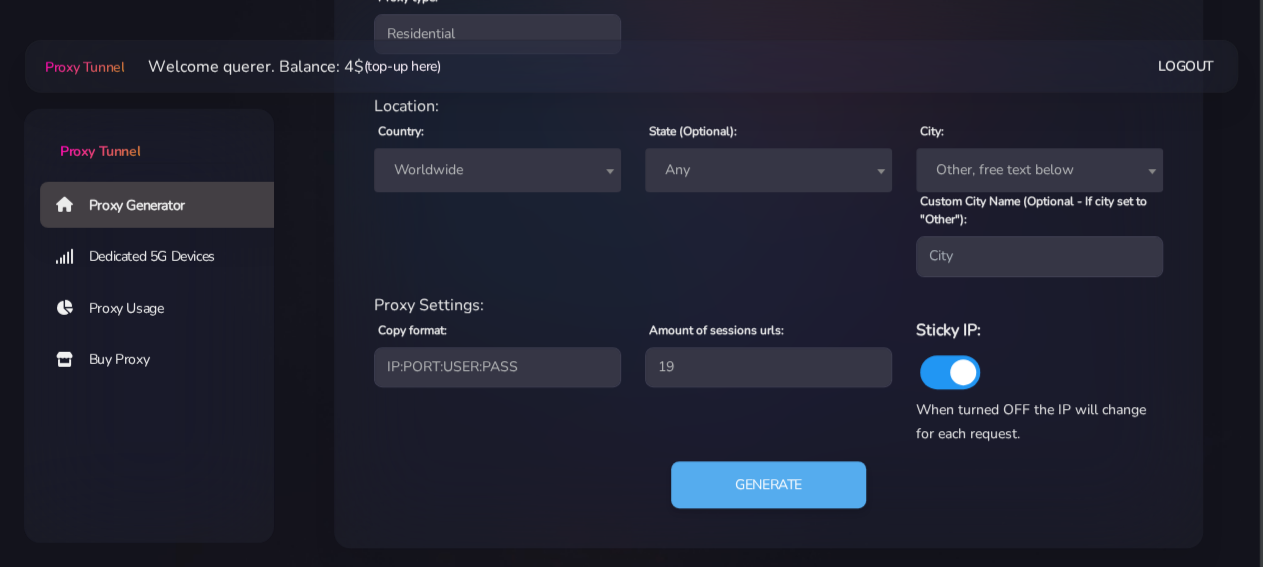scroll, scrollTop: 862, scrollLeft: 0, axis: vertical 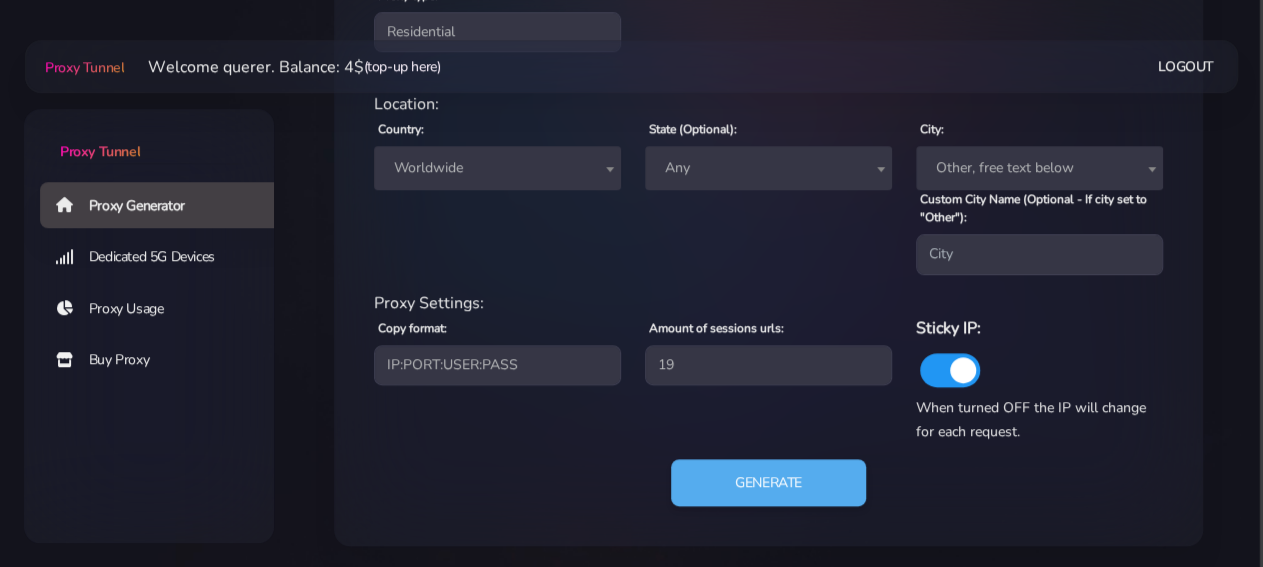 click on "(top-up here)" at bounding box center (401, 66) 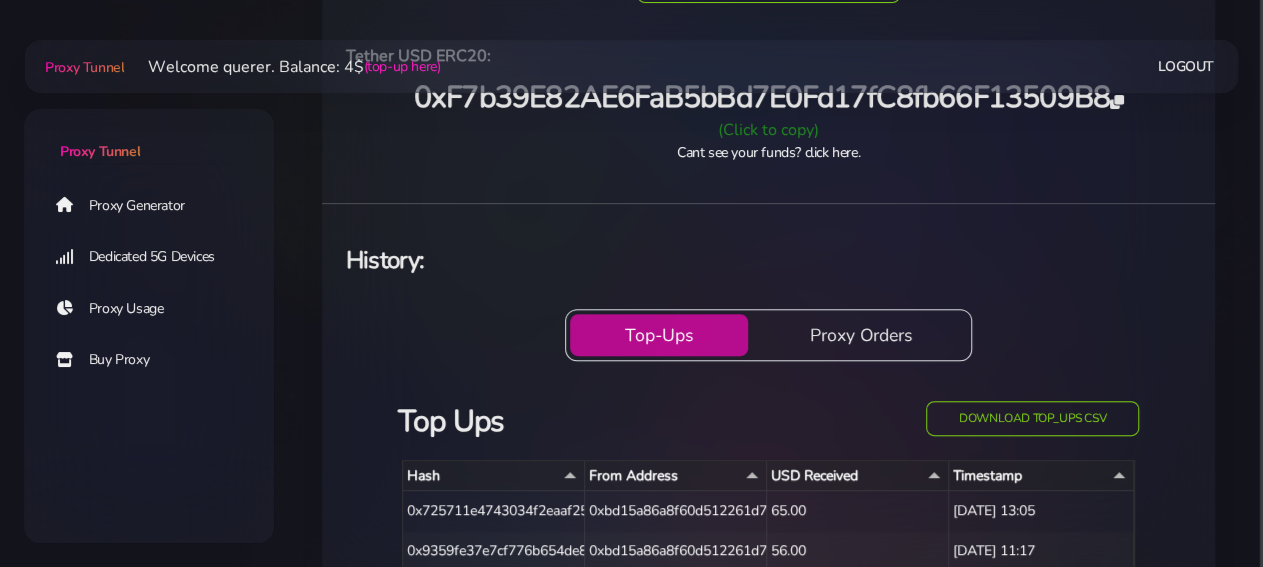 scroll, scrollTop: 312, scrollLeft: 0, axis: vertical 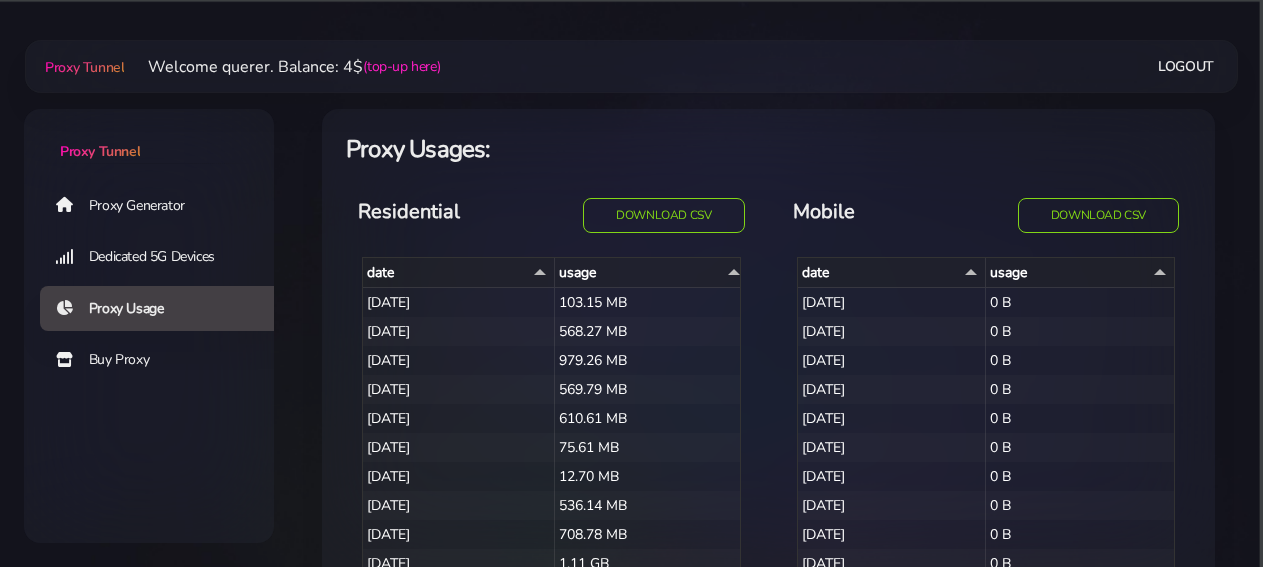 select on "14" 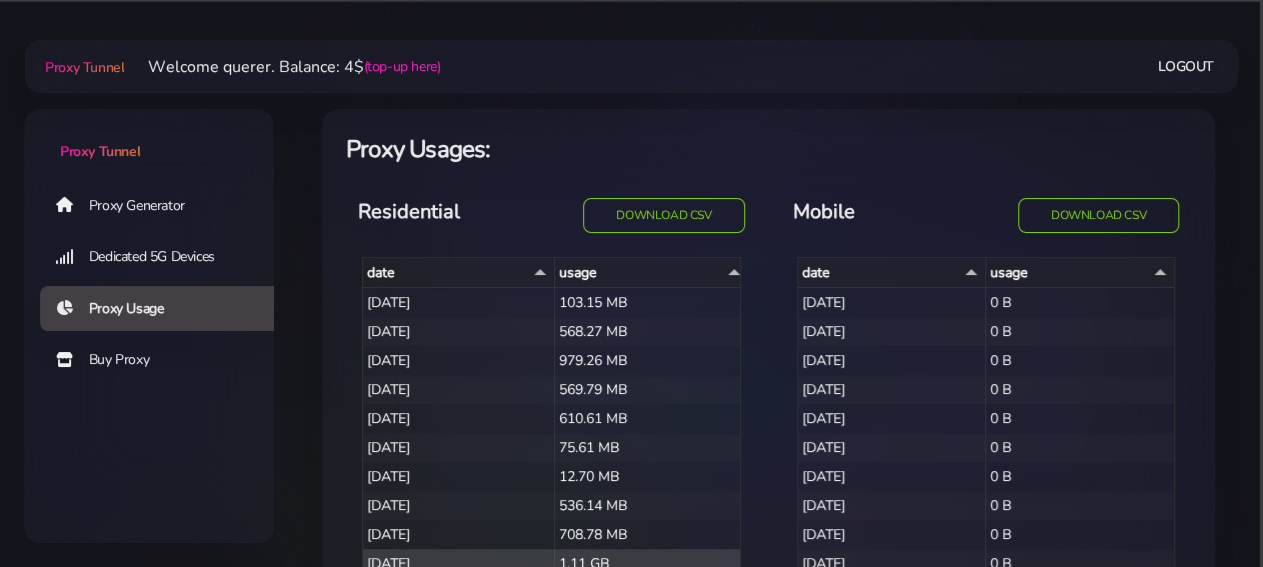scroll, scrollTop: 288, scrollLeft: 0, axis: vertical 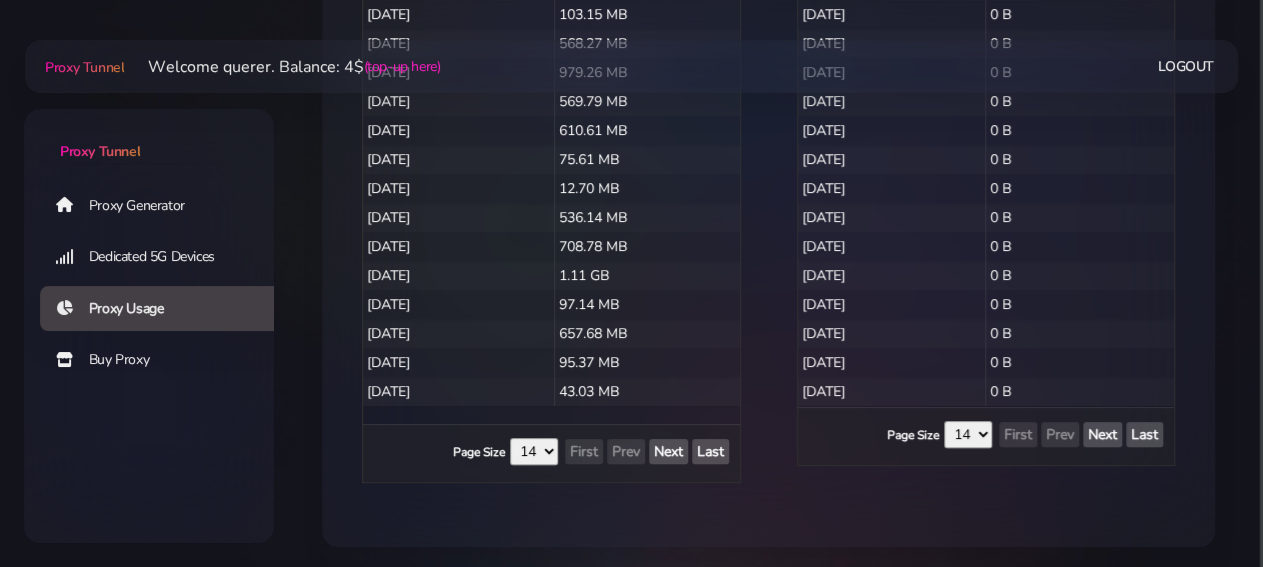 click on "Proxy Generator" at bounding box center [165, 205] 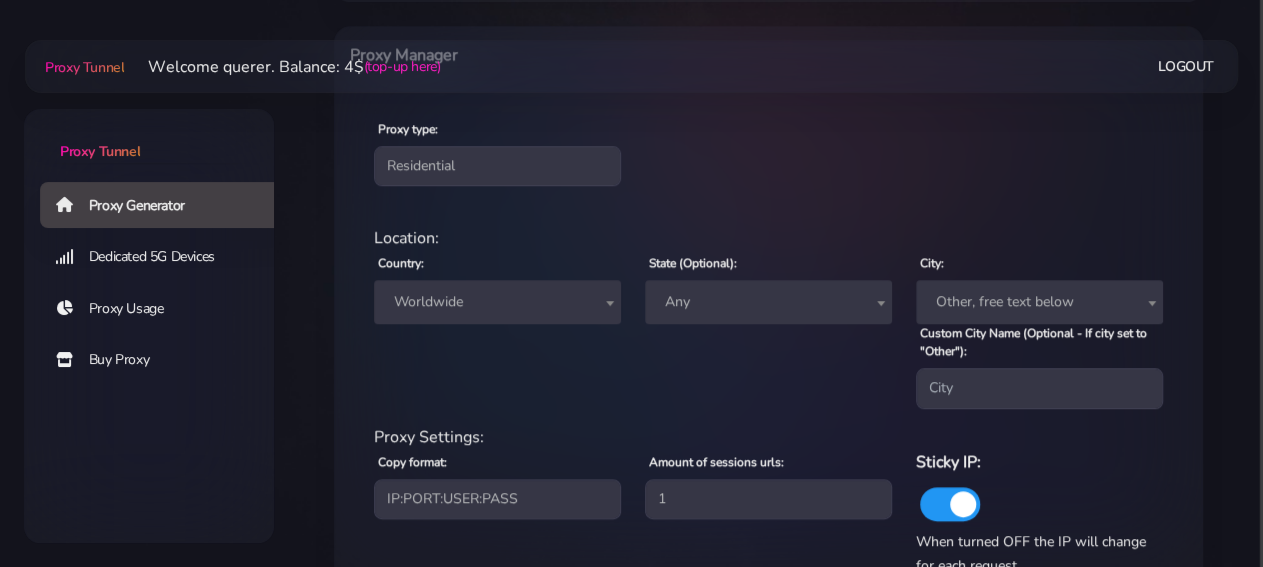 scroll, scrollTop: 864, scrollLeft: 0, axis: vertical 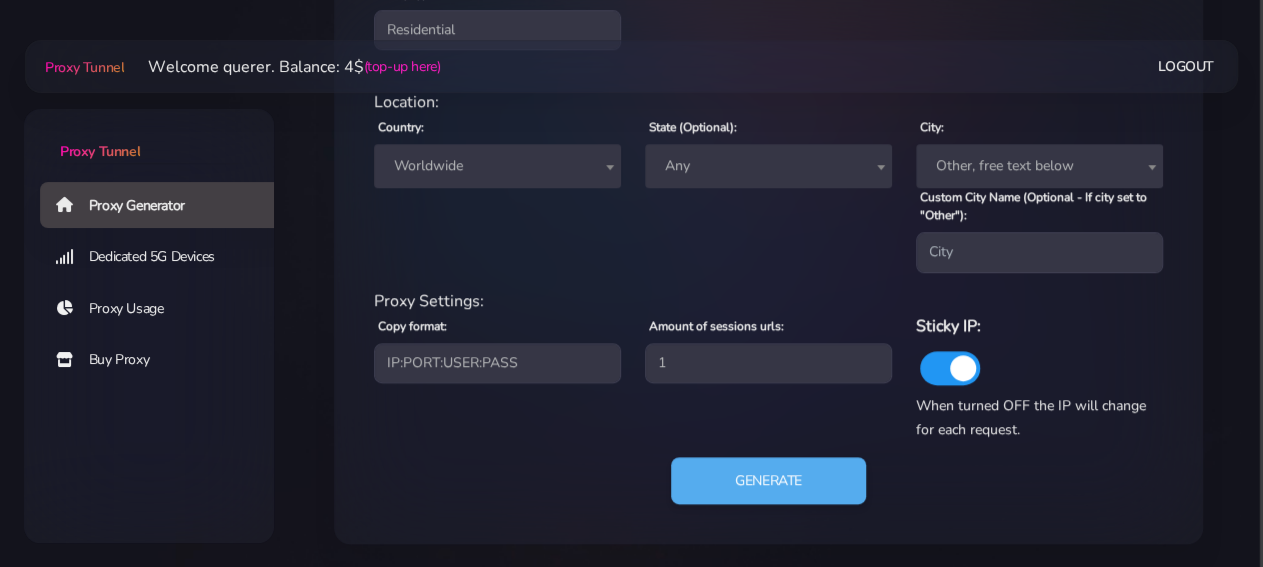 click on "Buy Proxy" at bounding box center (165, 360) 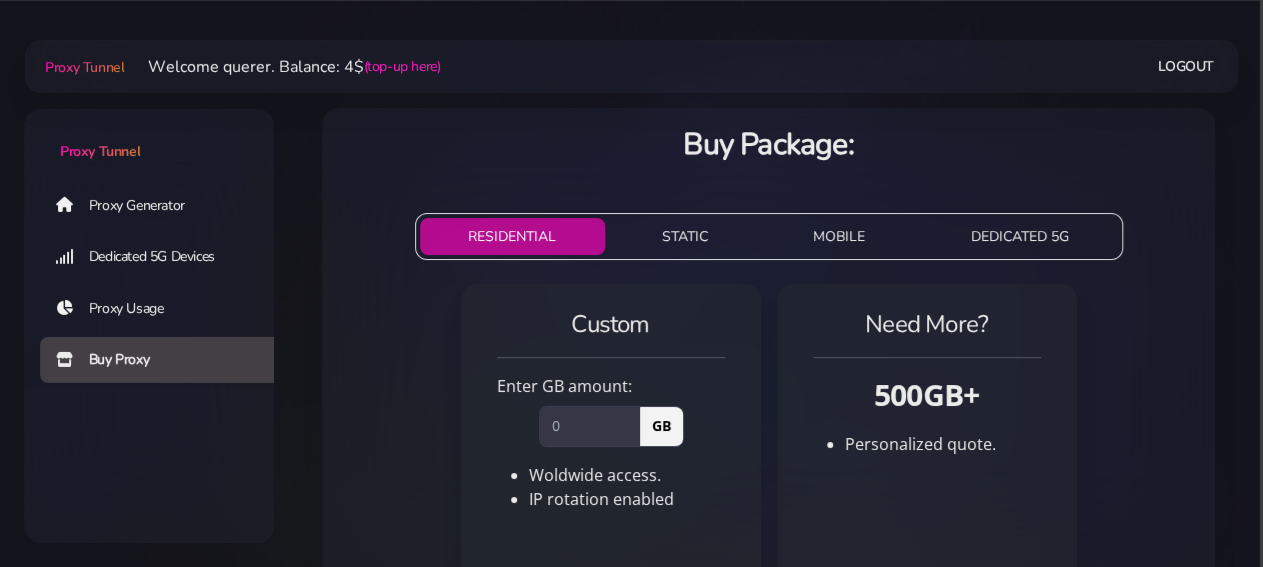 scroll, scrollTop: 0, scrollLeft: 0, axis: both 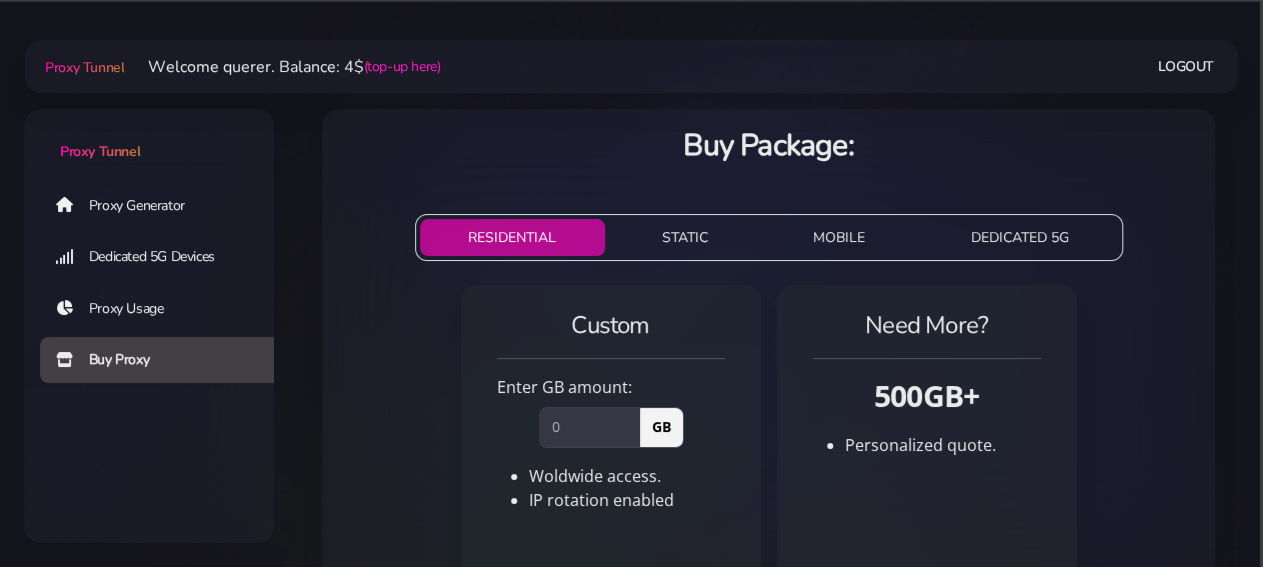 click on "Proxy Generator" at bounding box center [165, 205] 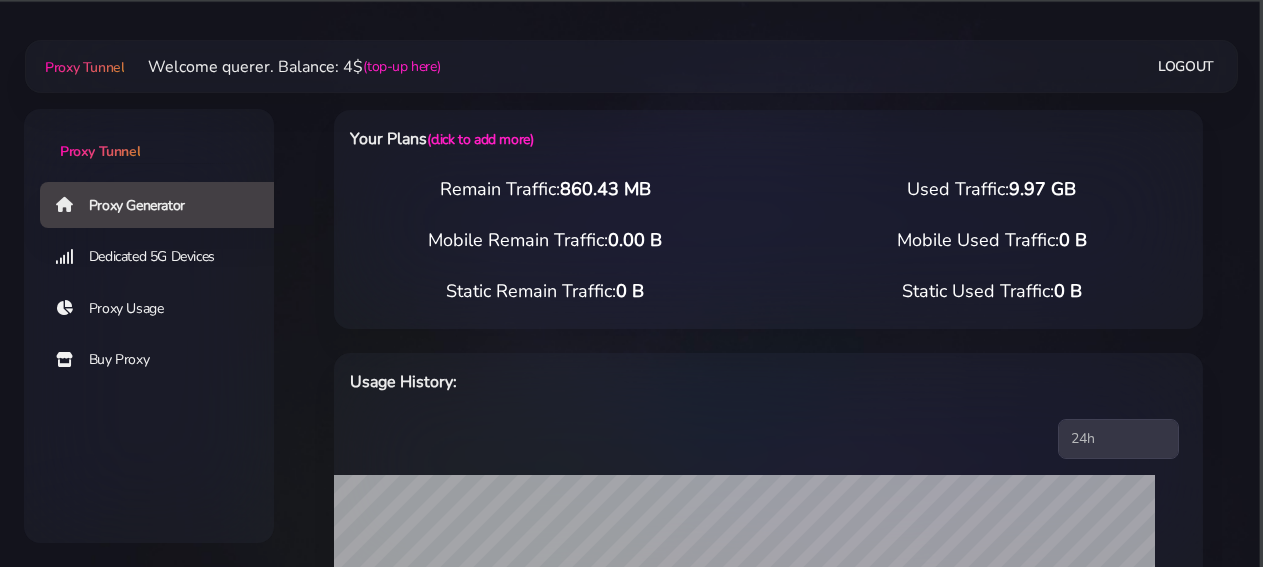 scroll, scrollTop: 0, scrollLeft: 0, axis: both 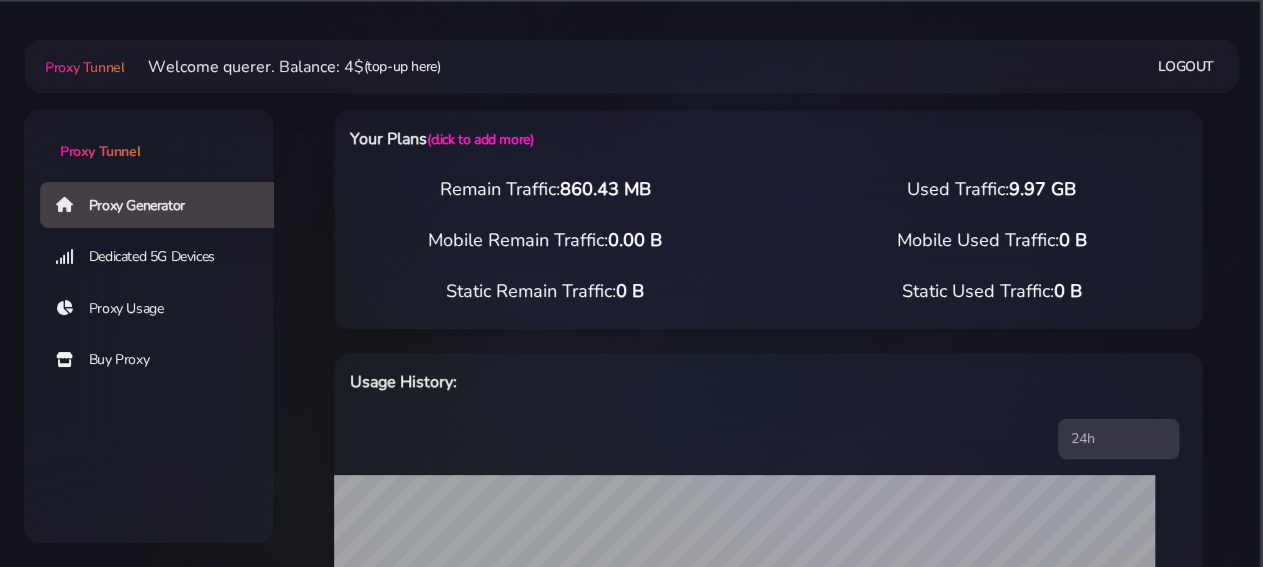 click on "(top-up here)" at bounding box center (401, 66) 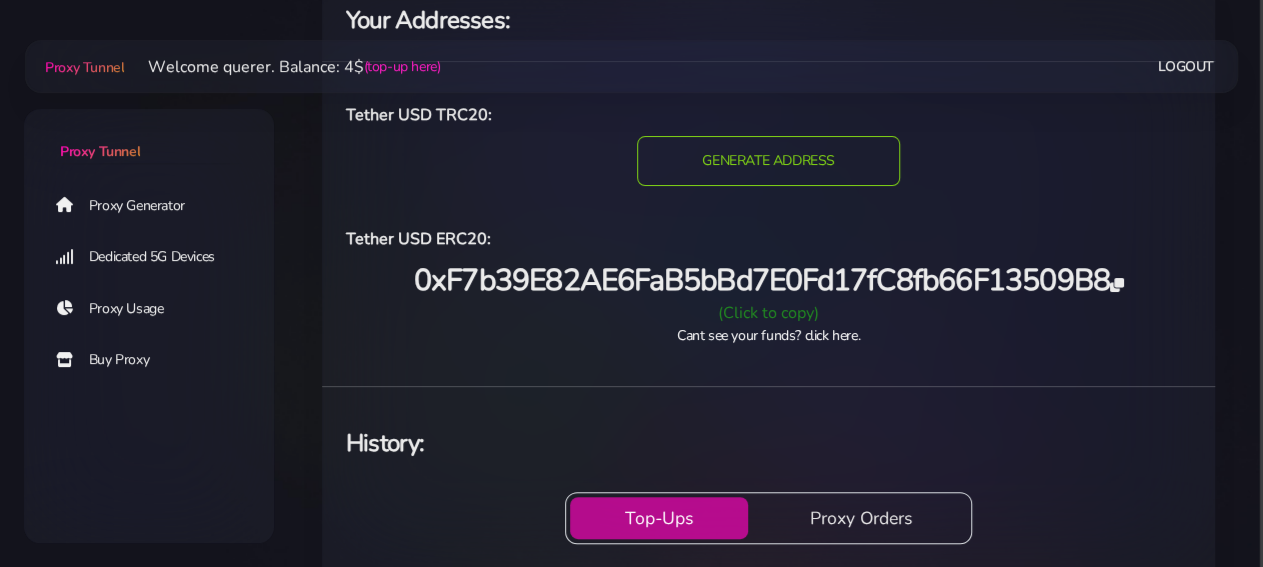 scroll, scrollTop: 104, scrollLeft: 0, axis: vertical 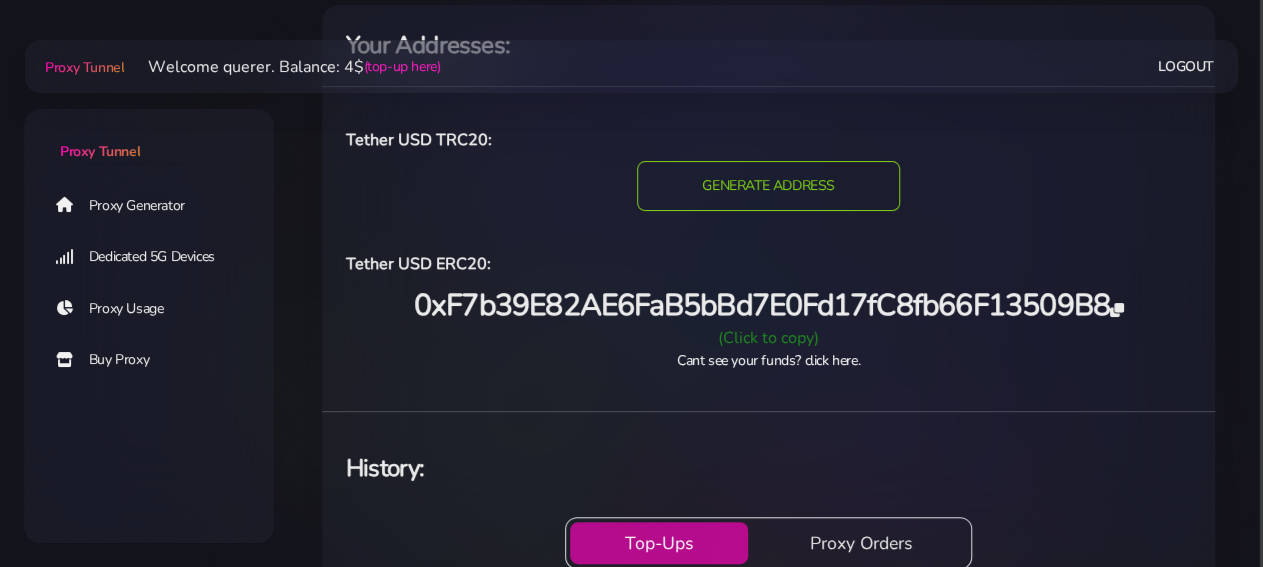 click on "0xF7b39E82AE6FaB5bBd7E0Fd17fC8fb66F13509B8" at bounding box center (769, 305) 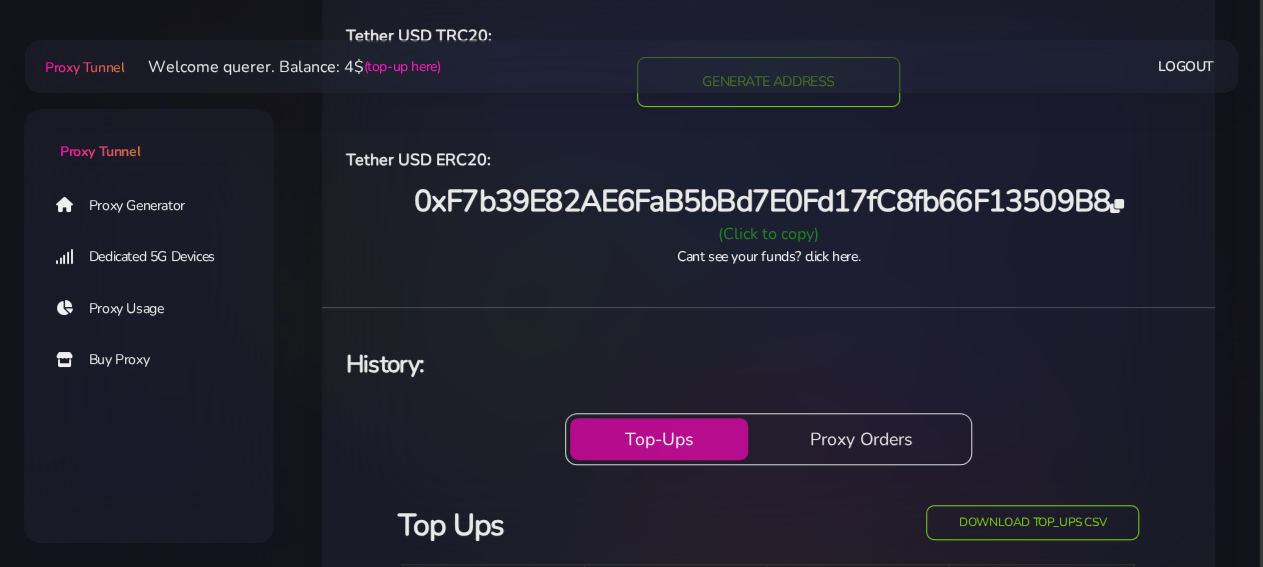 scroll, scrollTop: 595, scrollLeft: 0, axis: vertical 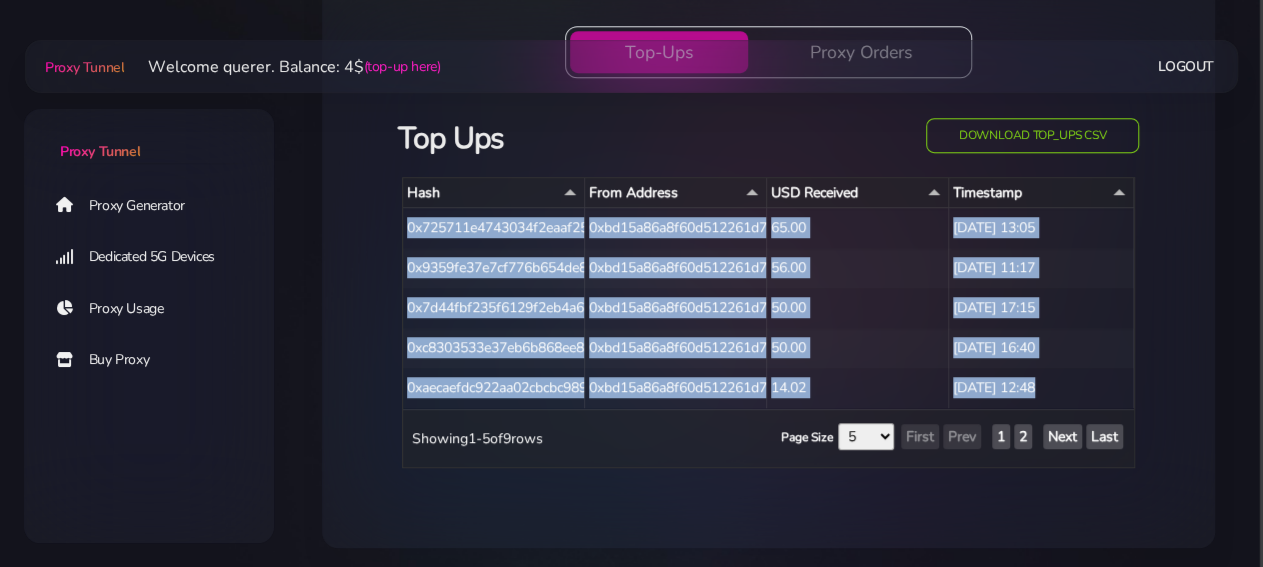 drag, startPoint x: 644, startPoint y: 148, endPoint x: 1135, endPoint y: 387, distance: 546.07874 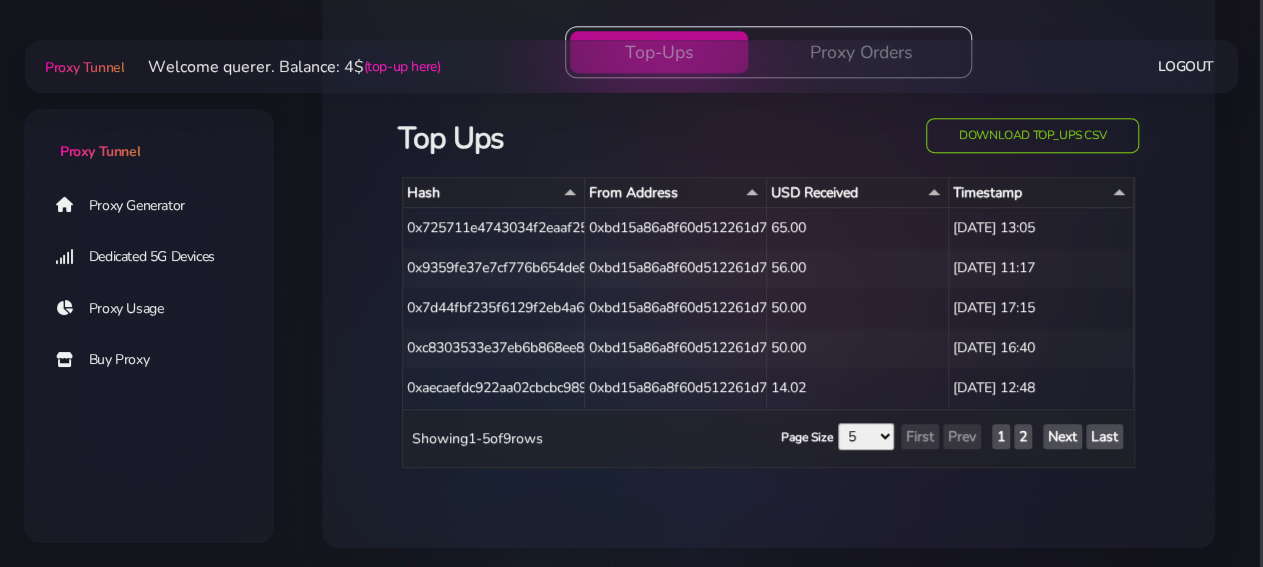 click on "Top-Ups
Proxy Orders
Proxy Orders
Download orders CSV
Transaction ID Plan Name GB Added Tokens Paid Transaction Time Showing  1-5  of  9  rows Page Size 5 10 25 50 100 First Prev 1 2 Next Last
Top Ups
Hash 65.00" at bounding box center [768, 267] 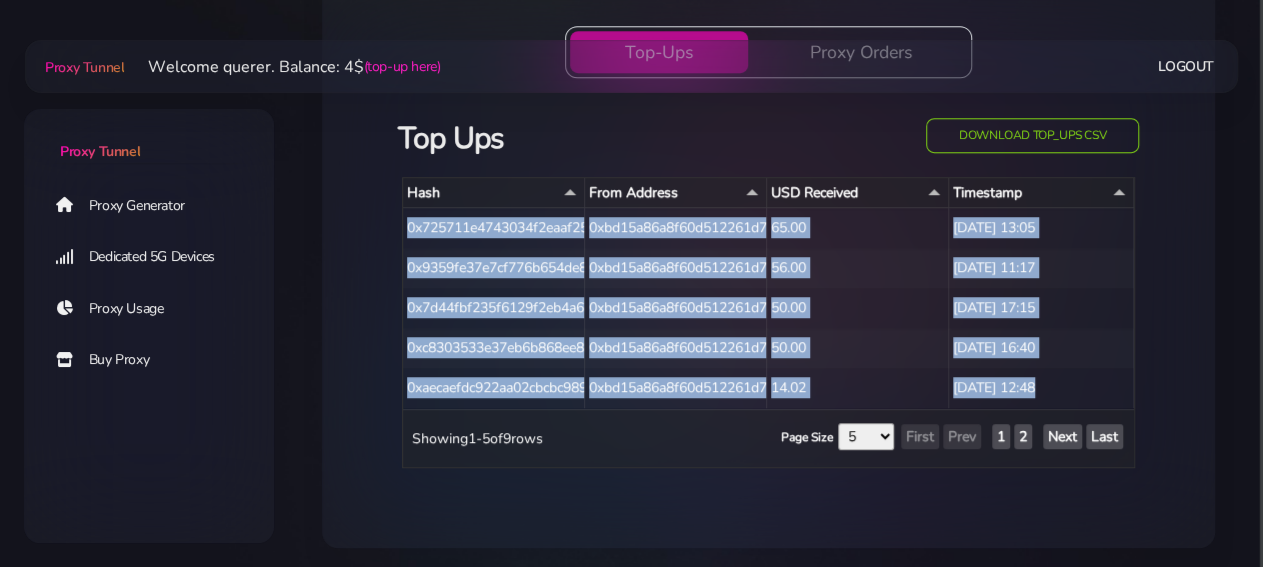 drag, startPoint x: 1185, startPoint y: 390, endPoint x: 402, endPoint y: 211, distance: 803.1998 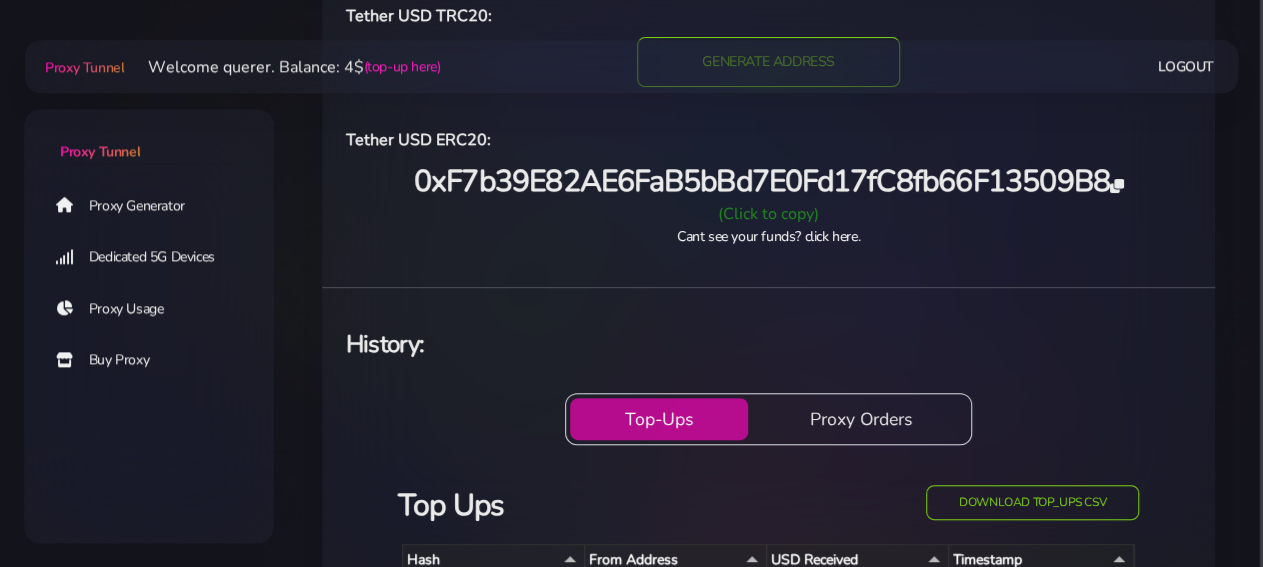 scroll, scrollTop: 179, scrollLeft: 0, axis: vertical 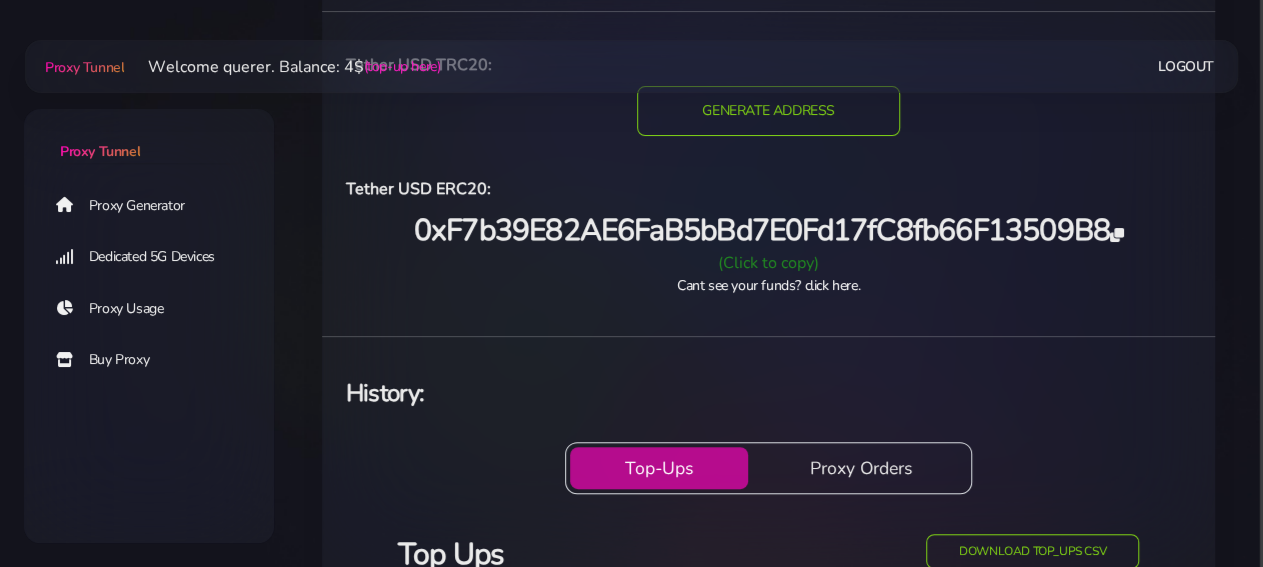 click on "History:" at bounding box center (768, 393) 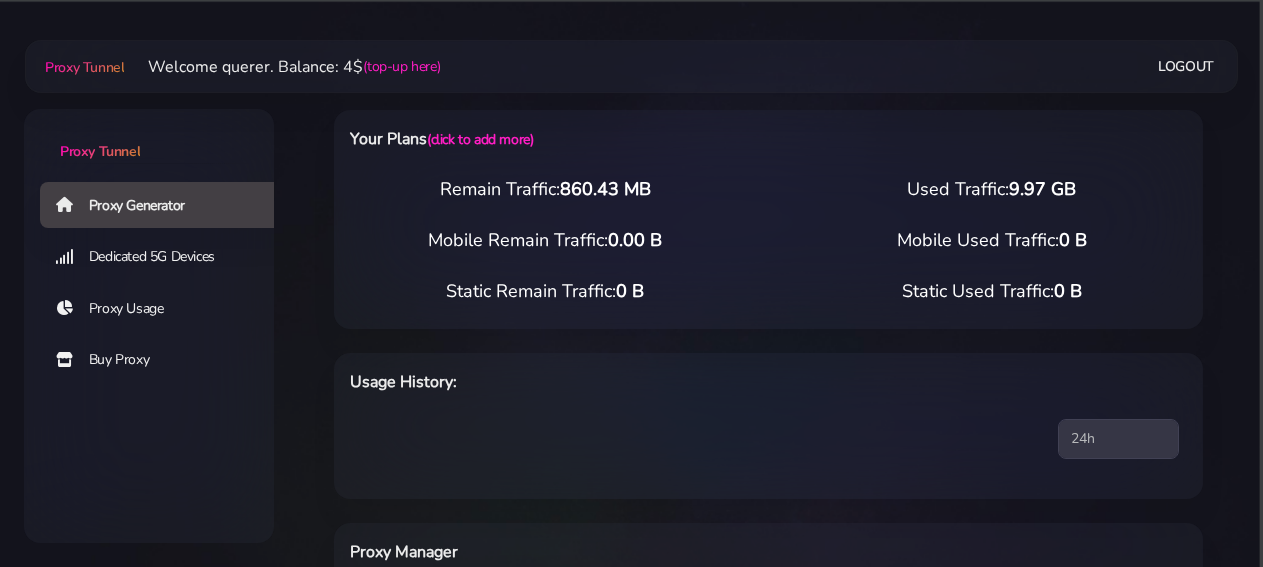 scroll, scrollTop: 0, scrollLeft: 0, axis: both 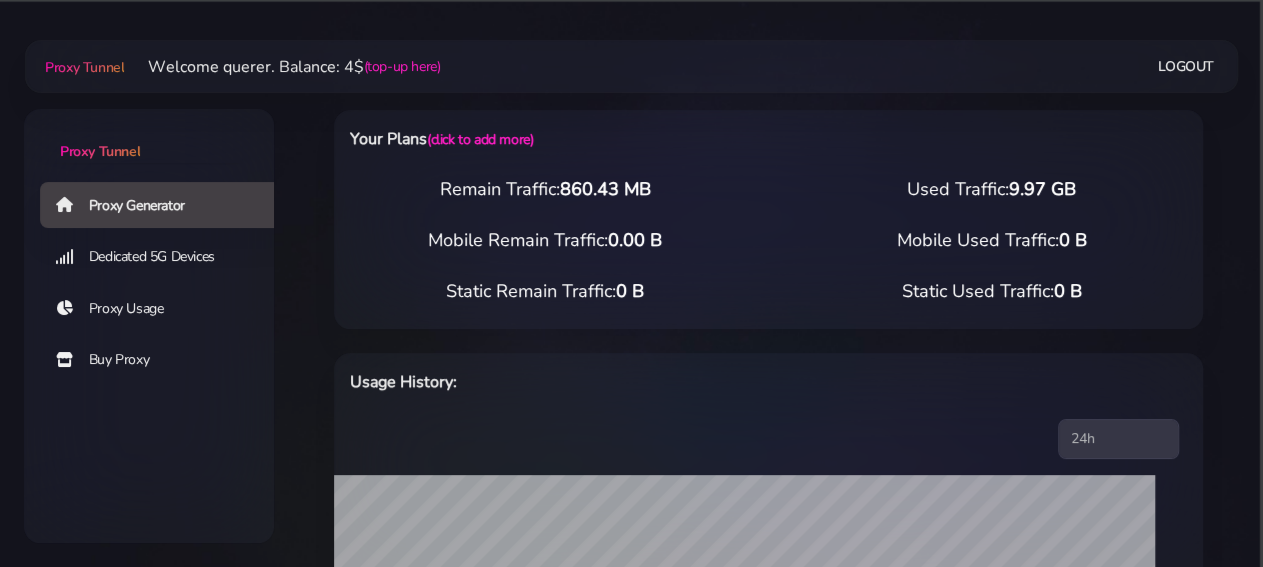 click on "Buy Proxy" at bounding box center (165, 360) 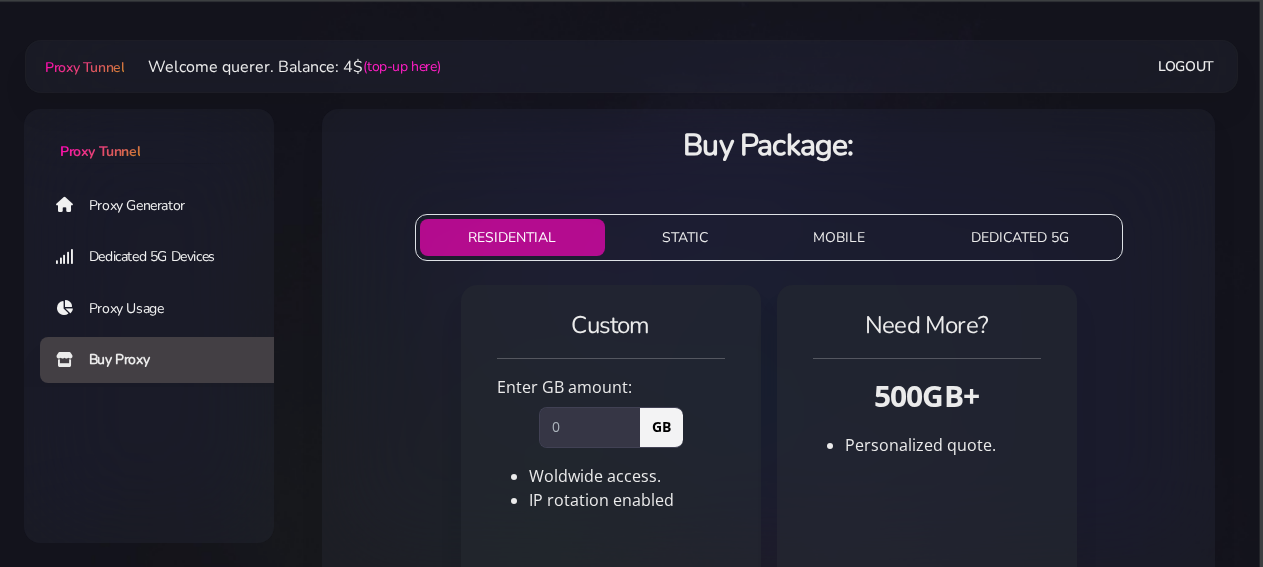 scroll, scrollTop: 0, scrollLeft: 0, axis: both 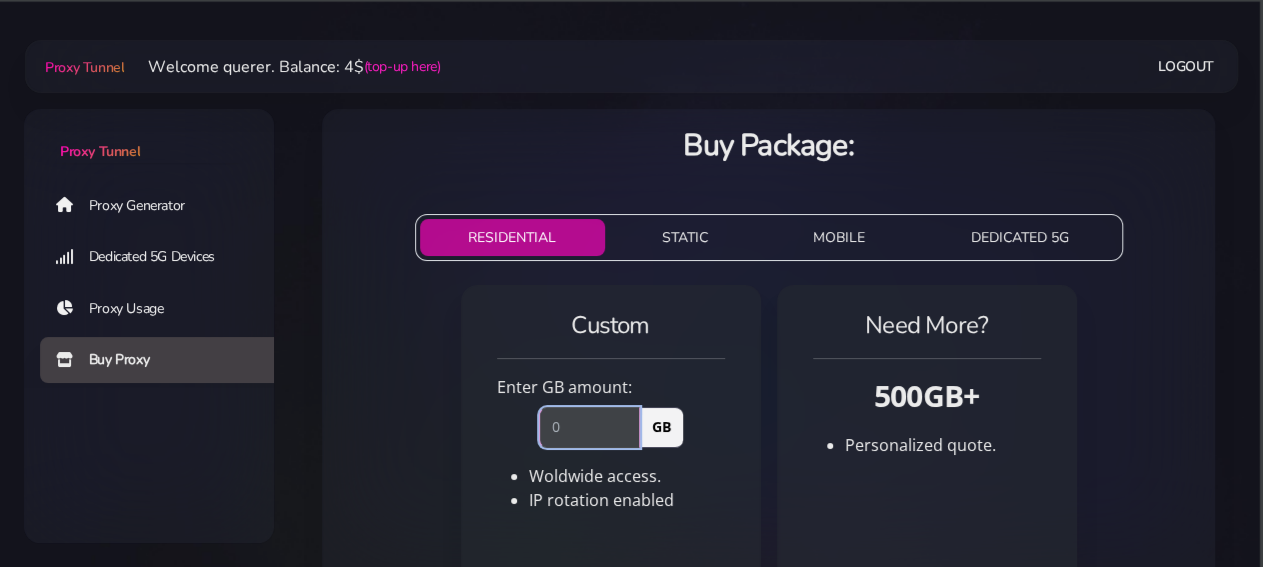 click at bounding box center [589, 427] 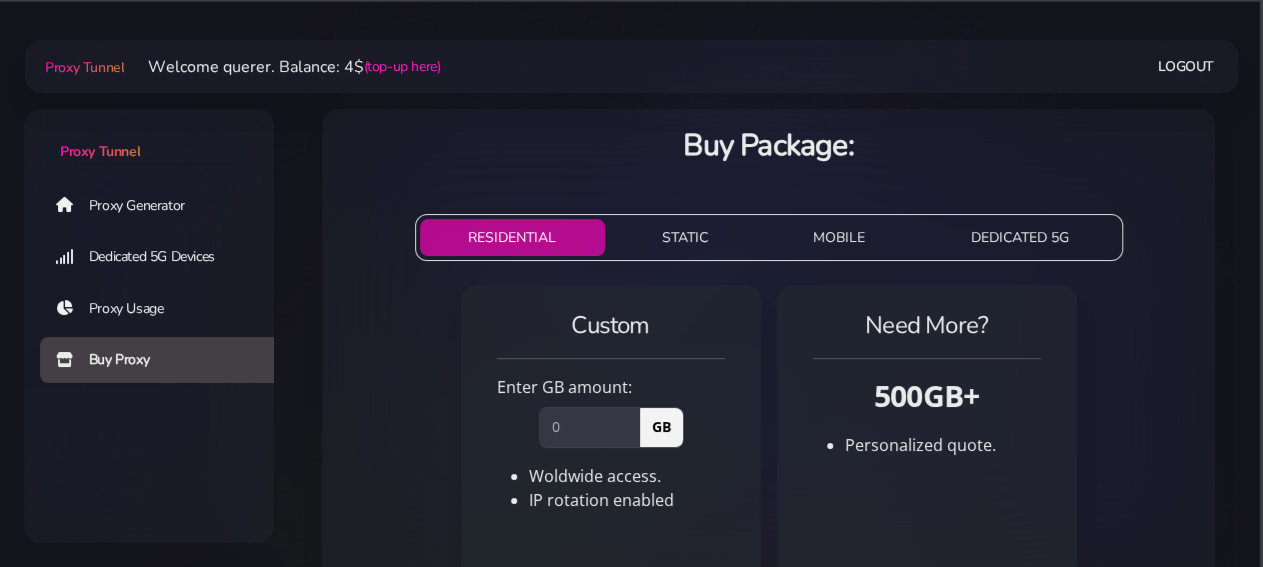 click on "Proxy Generator" at bounding box center [165, 205] 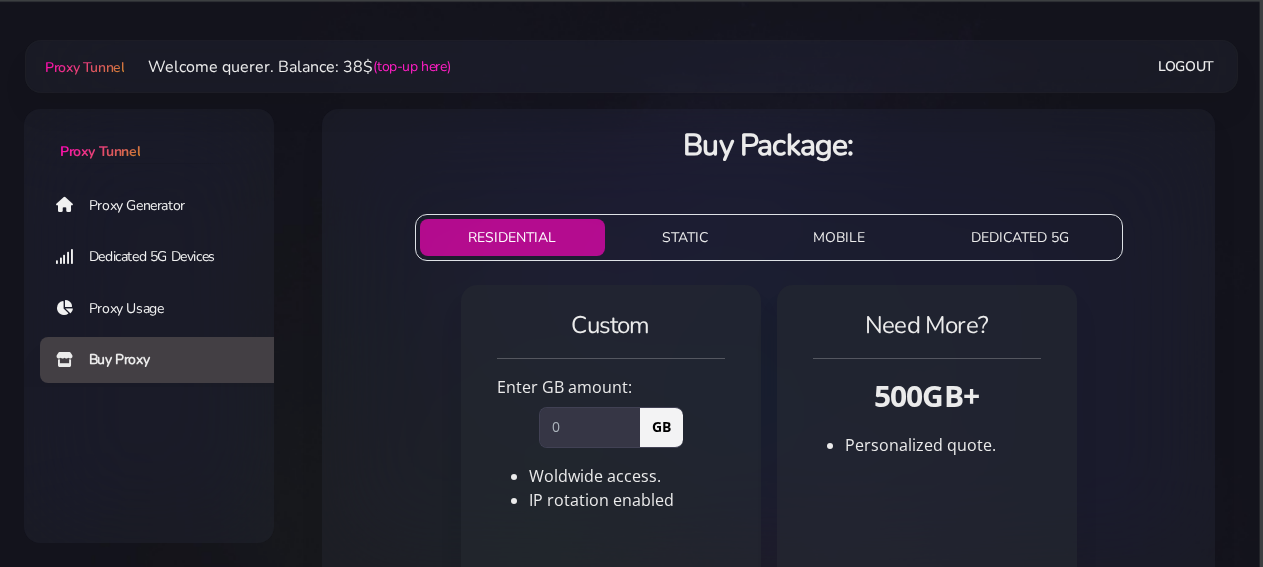 scroll, scrollTop: 0, scrollLeft: 0, axis: both 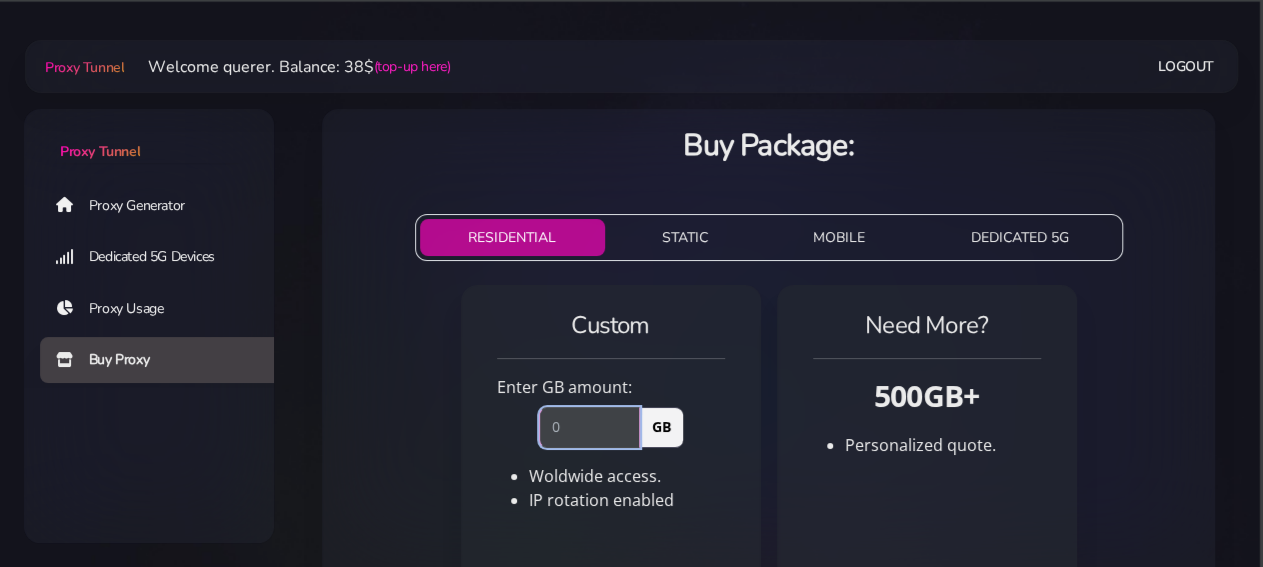 click at bounding box center [589, 427] 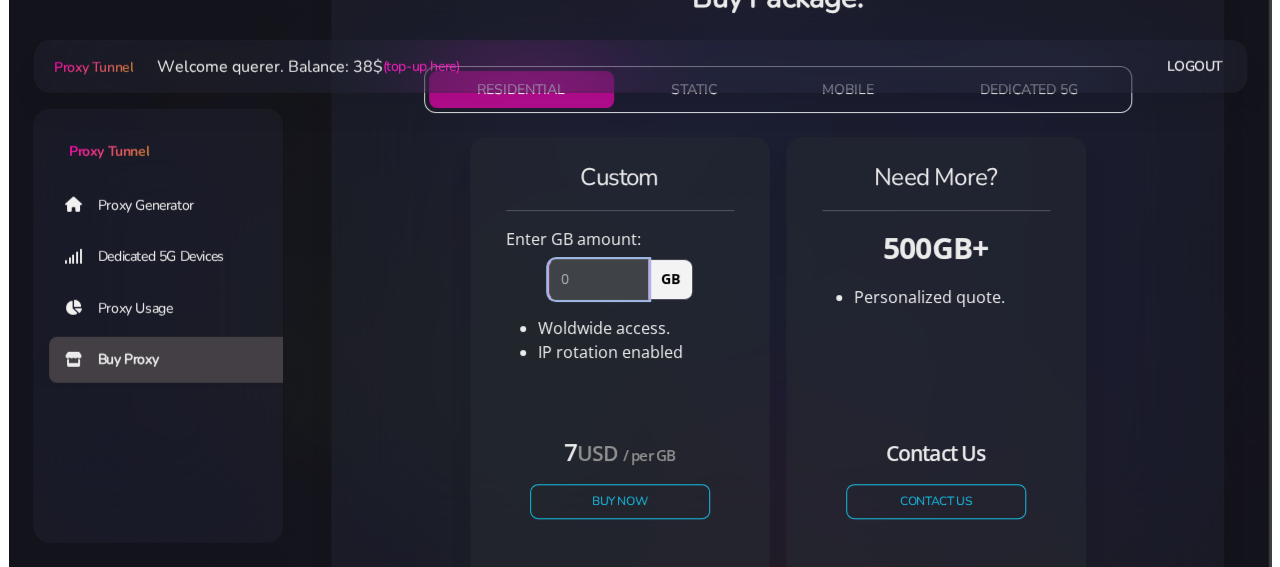 scroll, scrollTop: 104, scrollLeft: 0, axis: vertical 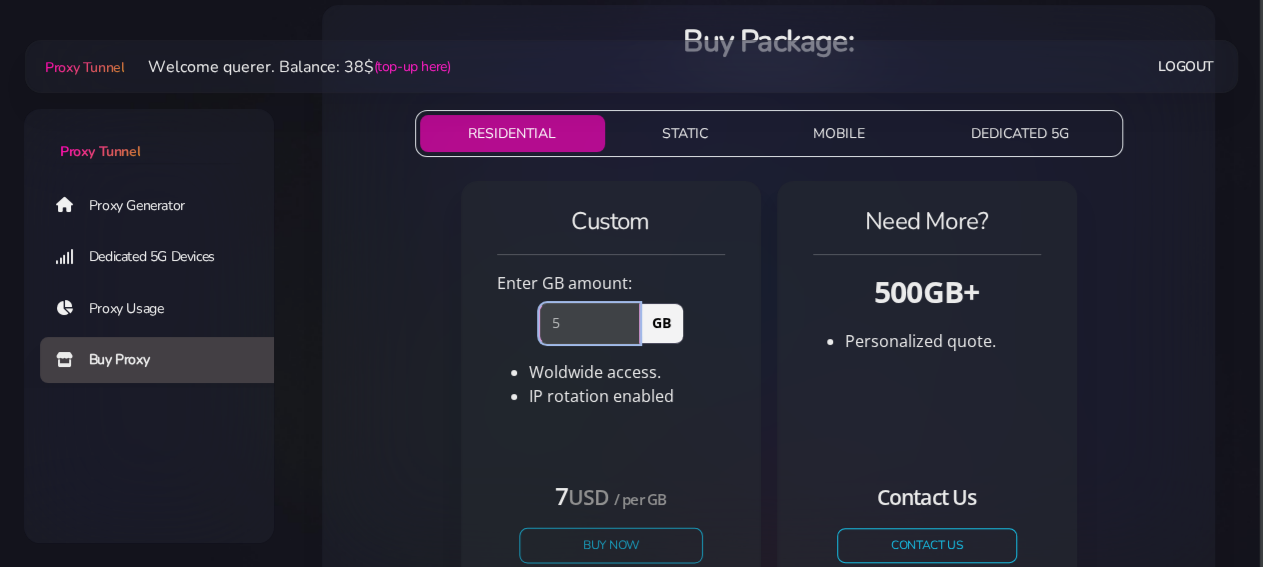 type on "5" 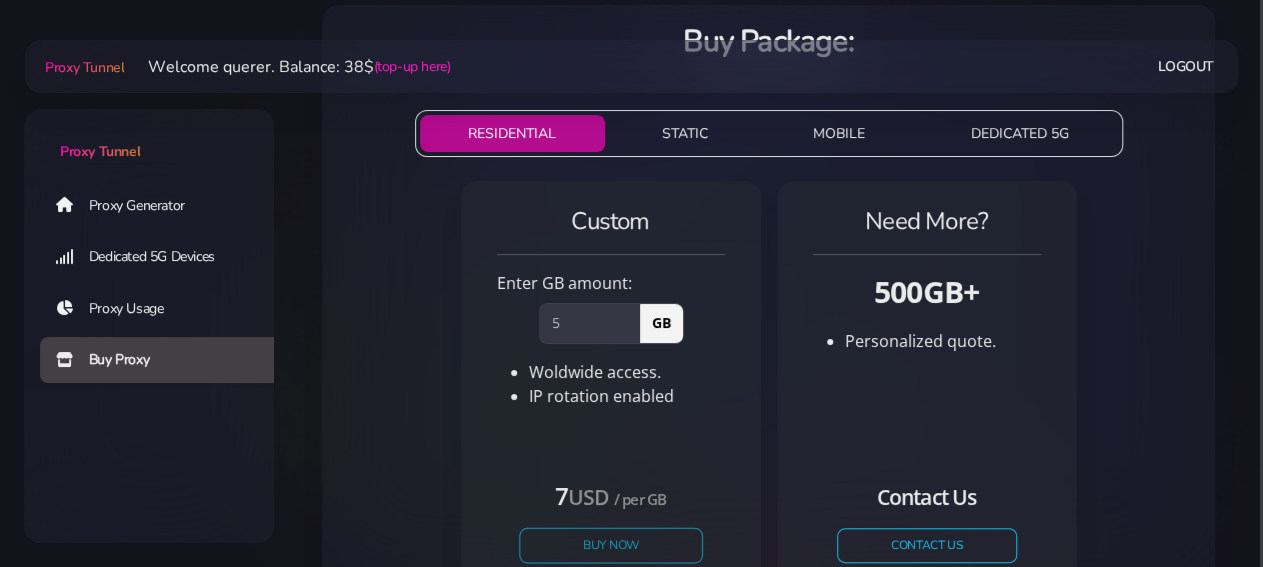 click on "Buy Now" at bounding box center (611, 545) 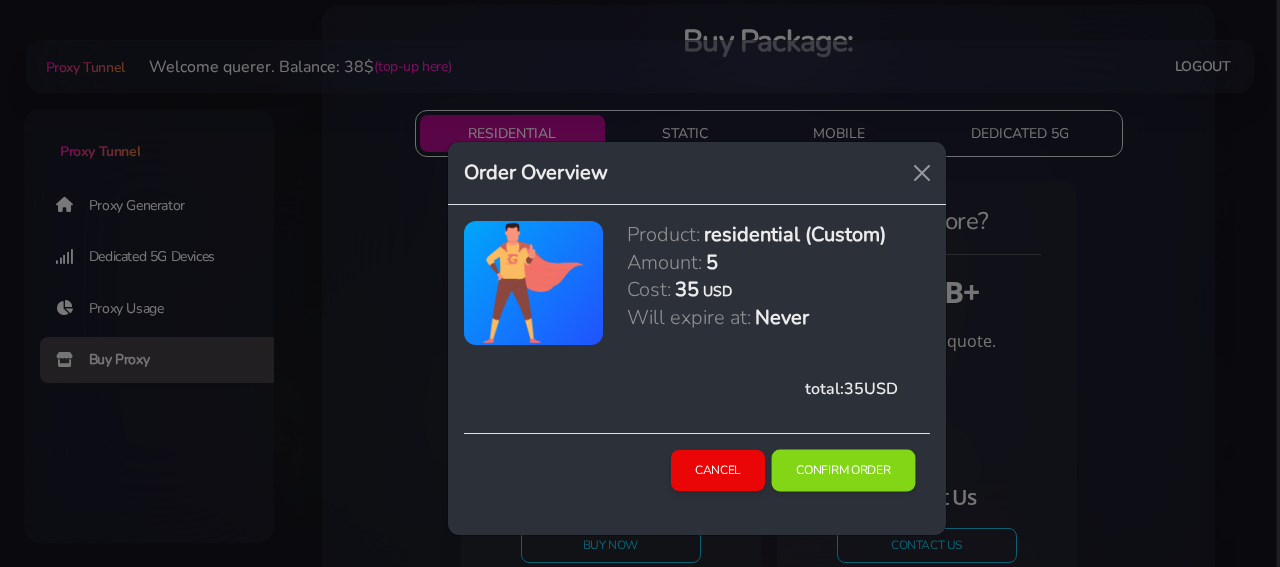 click on "Confirm Order" at bounding box center [843, 471] 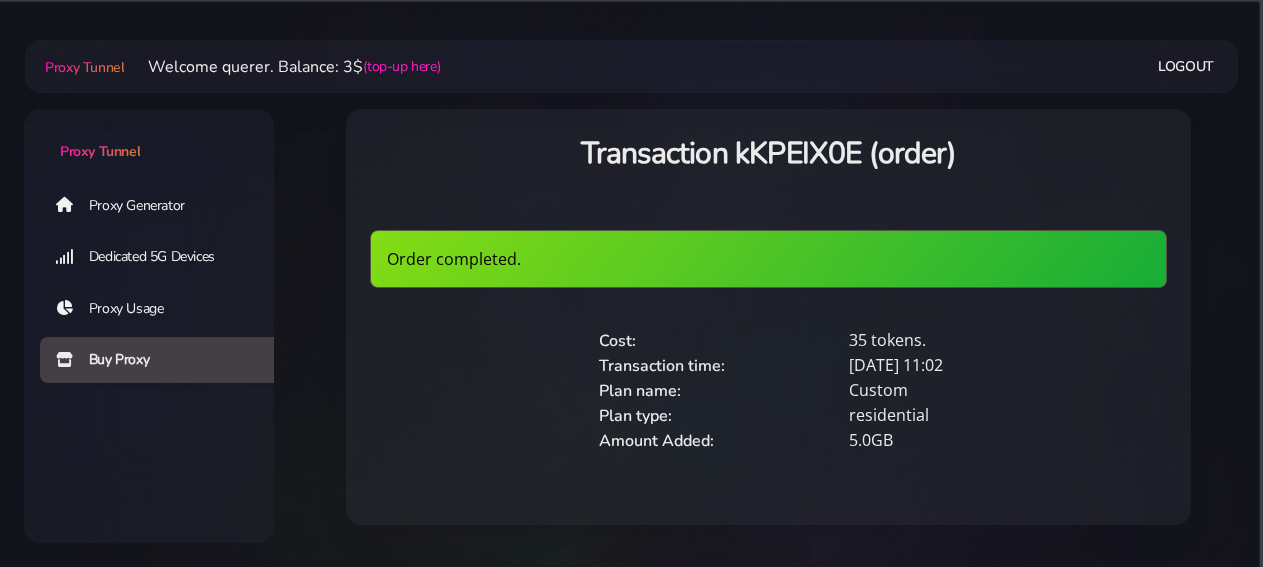 scroll, scrollTop: 0, scrollLeft: 0, axis: both 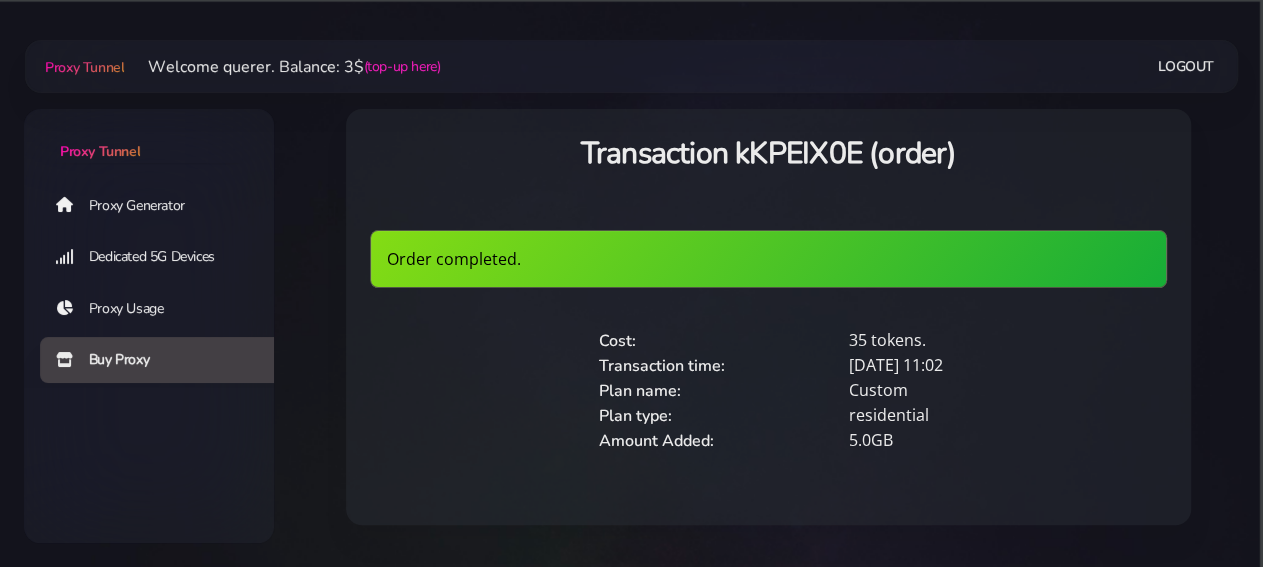click on "Proxy Generator" at bounding box center [165, 205] 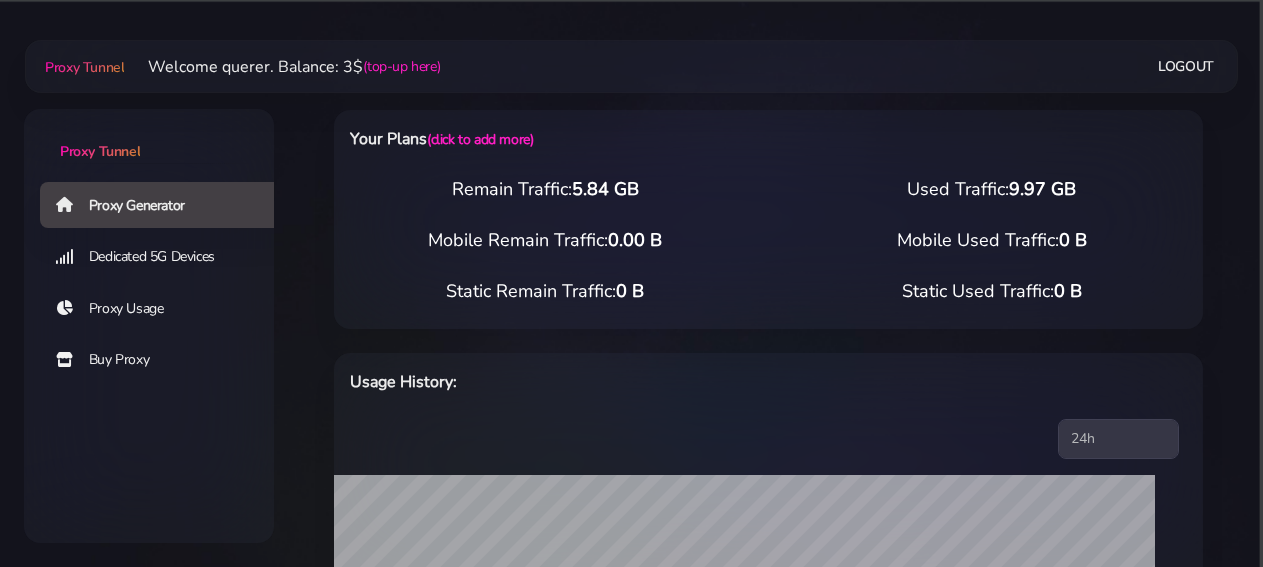 scroll, scrollTop: 0, scrollLeft: 0, axis: both 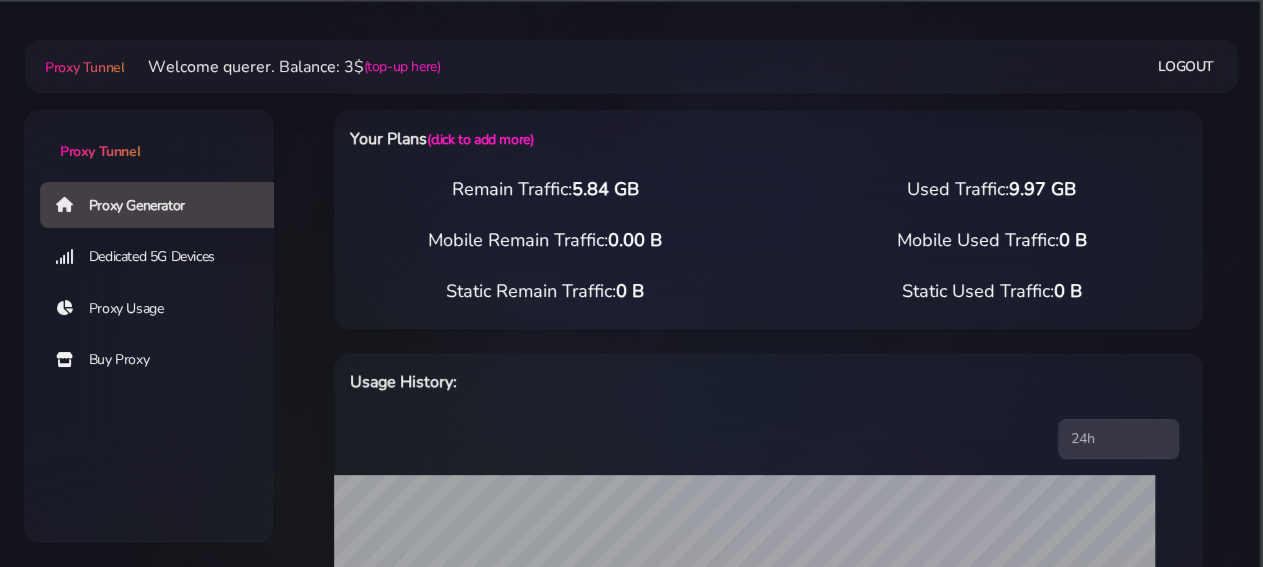 click at bounding box center (684, 439) 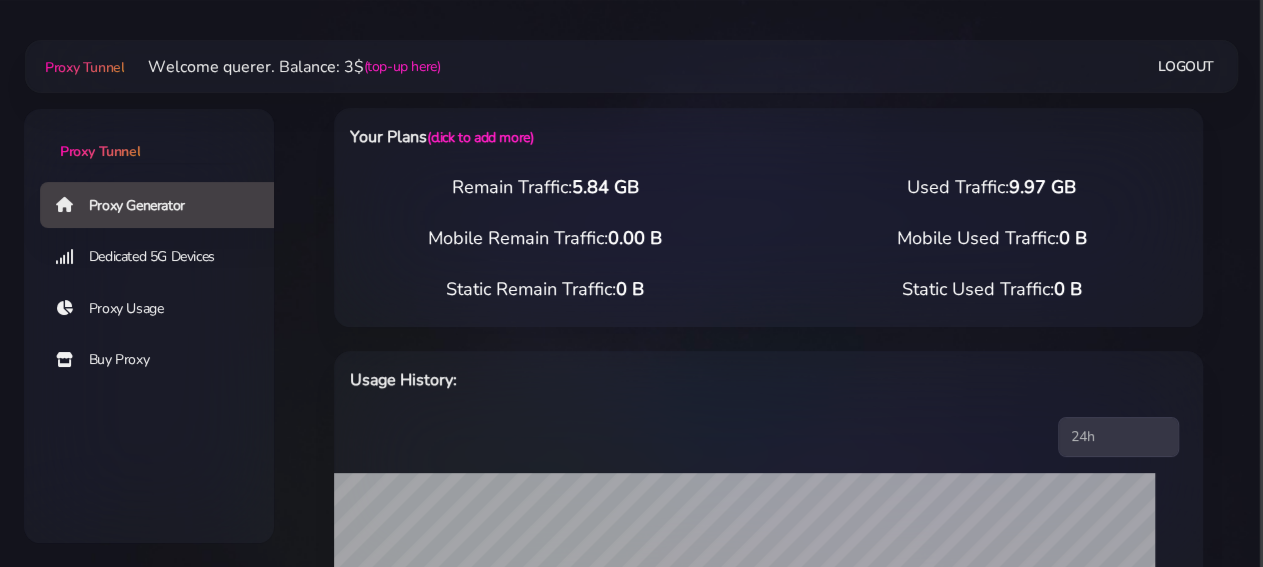 scroll, scrollTop: 0, scrollLeft: 0, axis: both 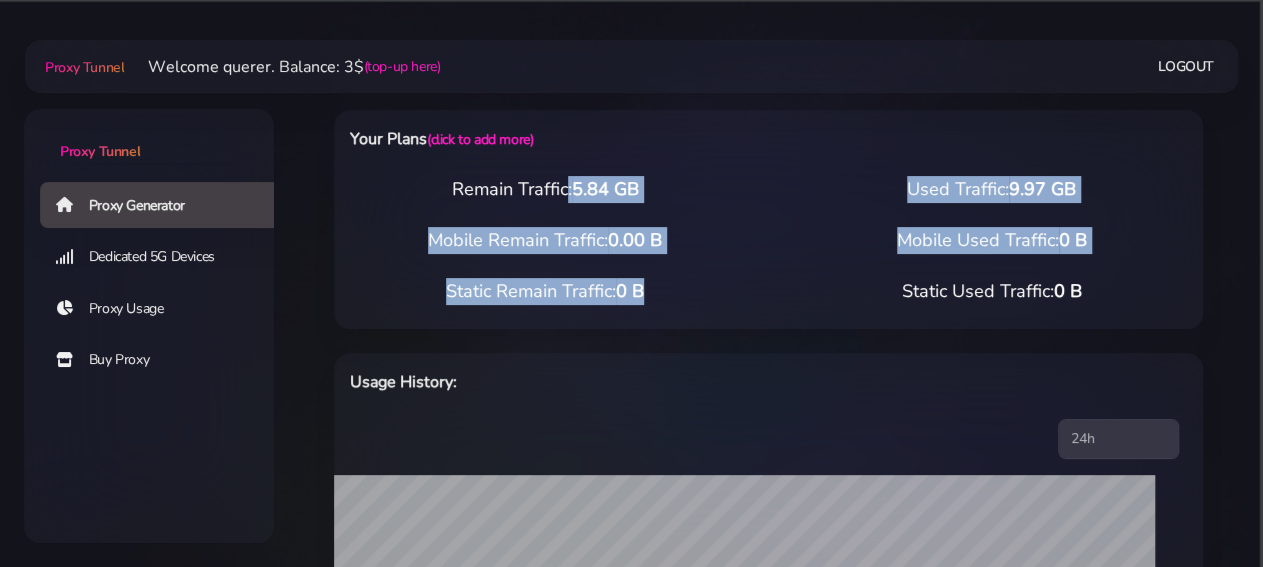 drag, startPoint x: 701, startPoint y: 286, endPoint x: 457, endPoint y: 193, distance: 261.1226 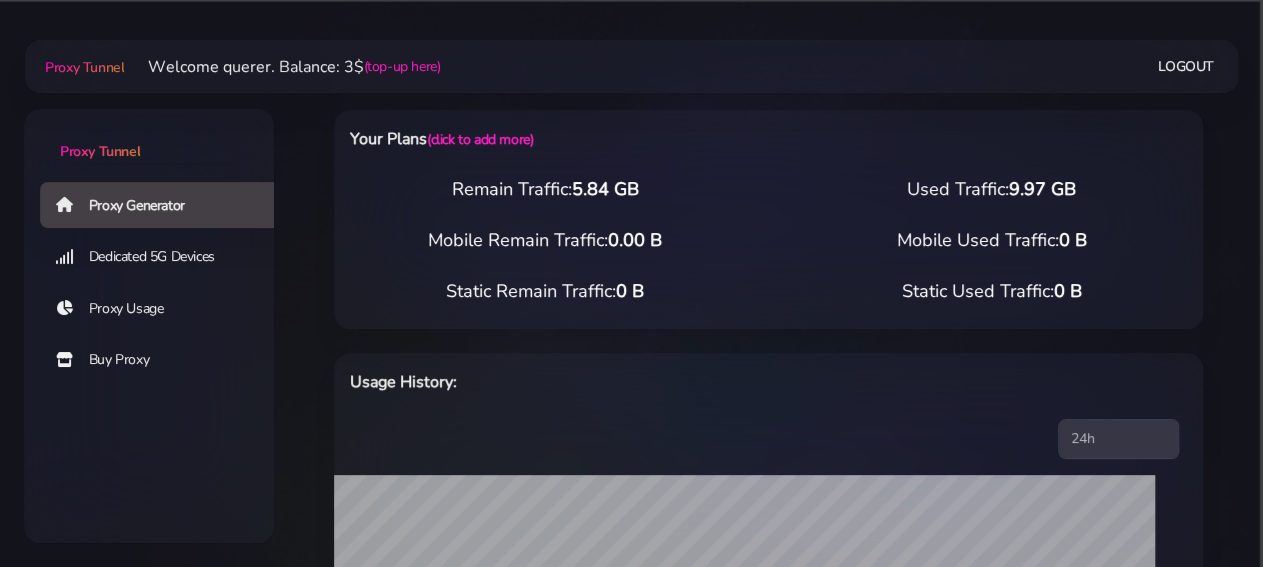 click on "Remain Traffic:  5.84 GB" at bounding box center (545, 189) 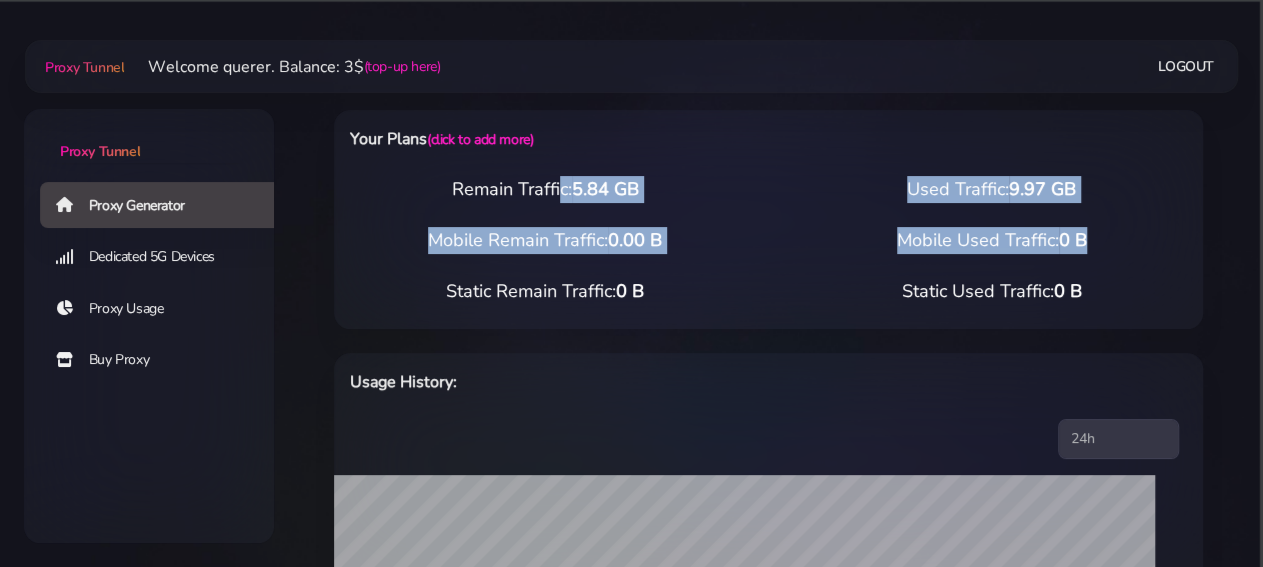 drag, startPoint x: 429, startPoint y: 178, endPoint x: 1196, endPoint y: 241, distance: 769.583 